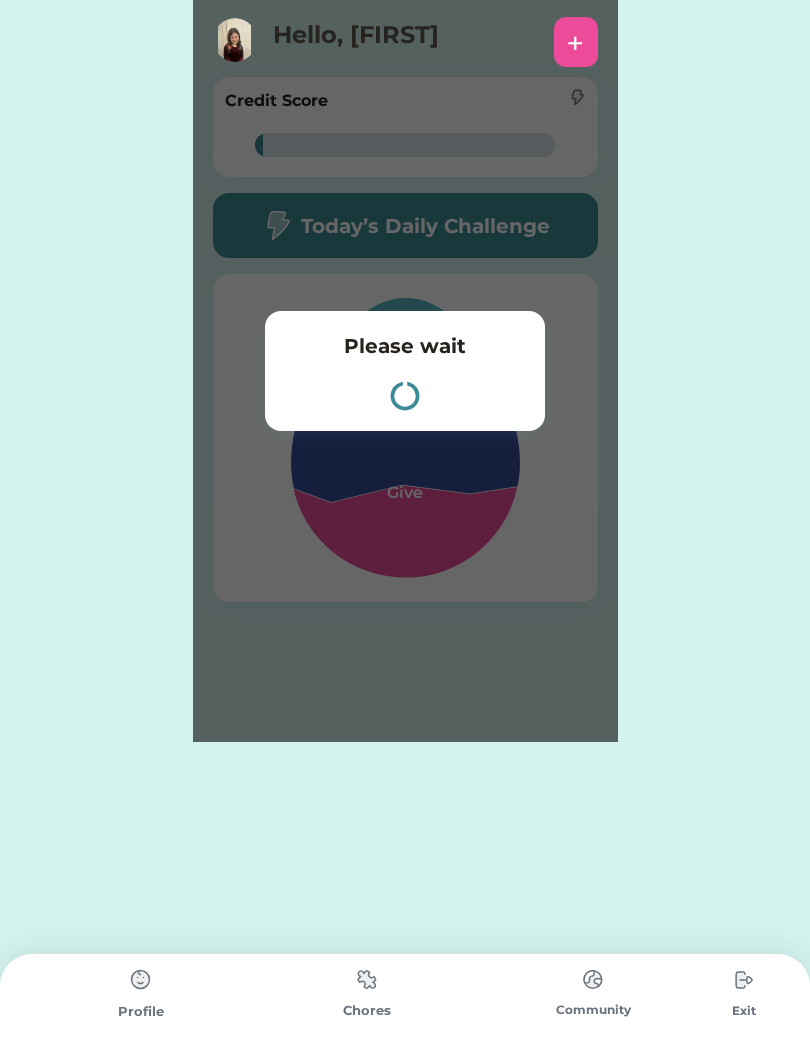 scroll, scrollTop: 0, scrollLeft: 0, axis: both 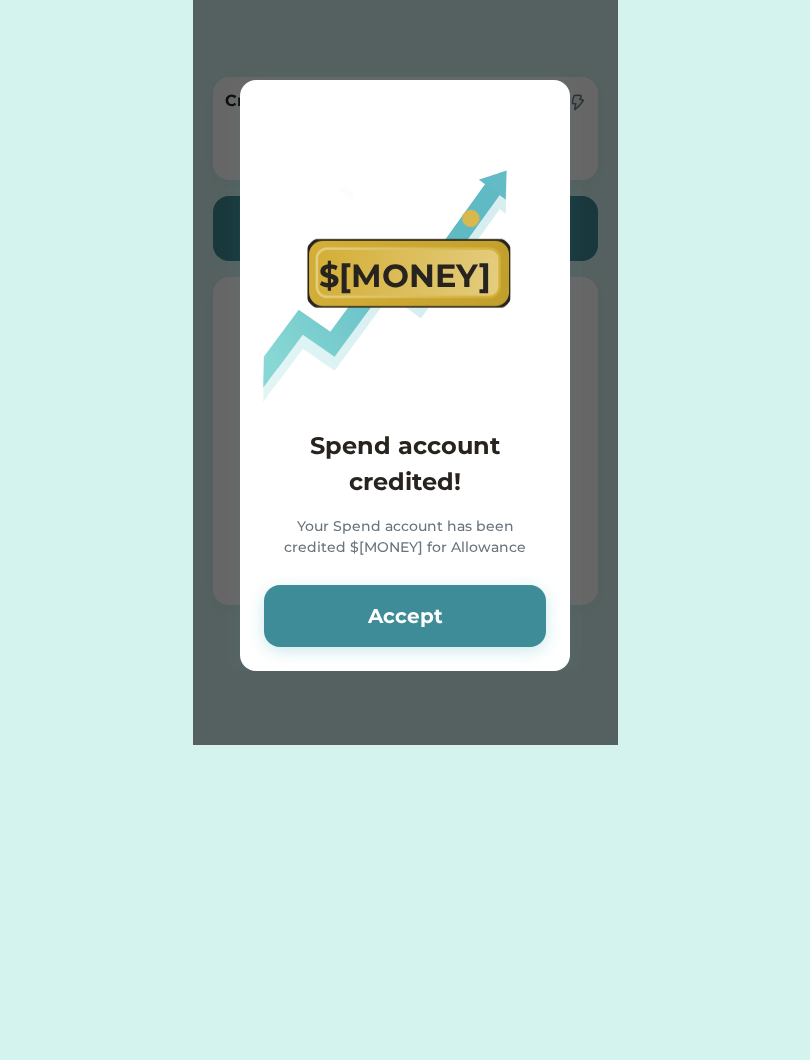 click on "Accept" at bounding box center (405, 616) 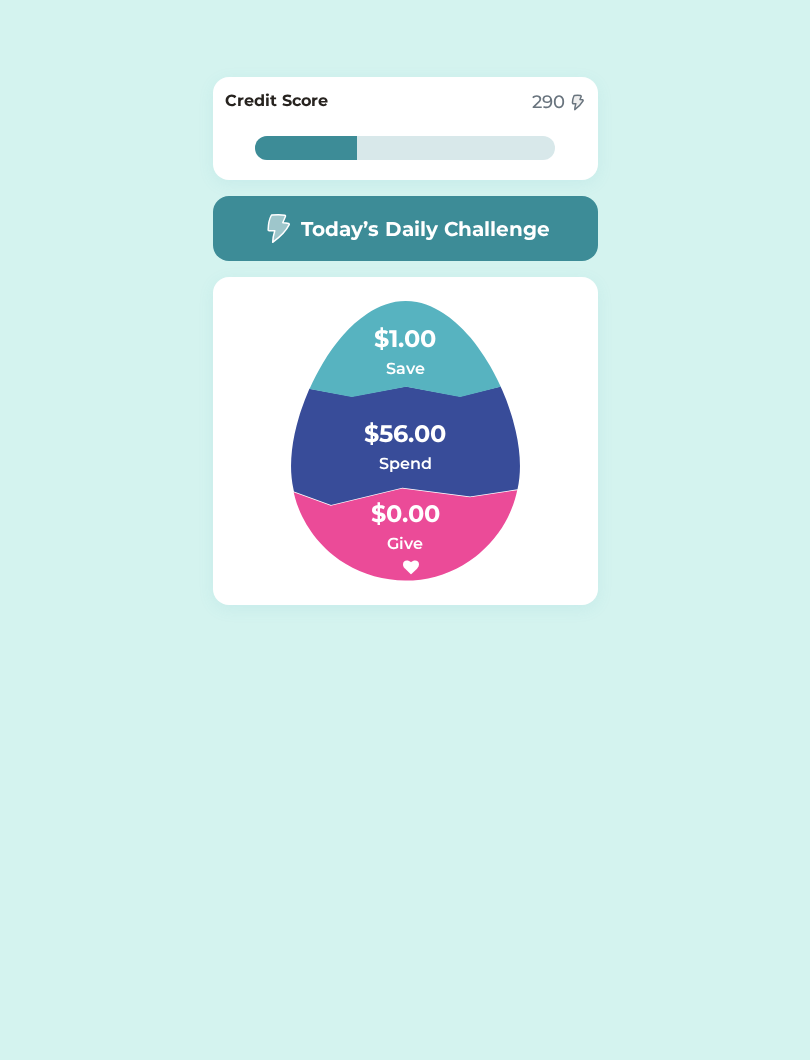 click on "Today’s Daily Challenge" at bounding box center (425, 229) 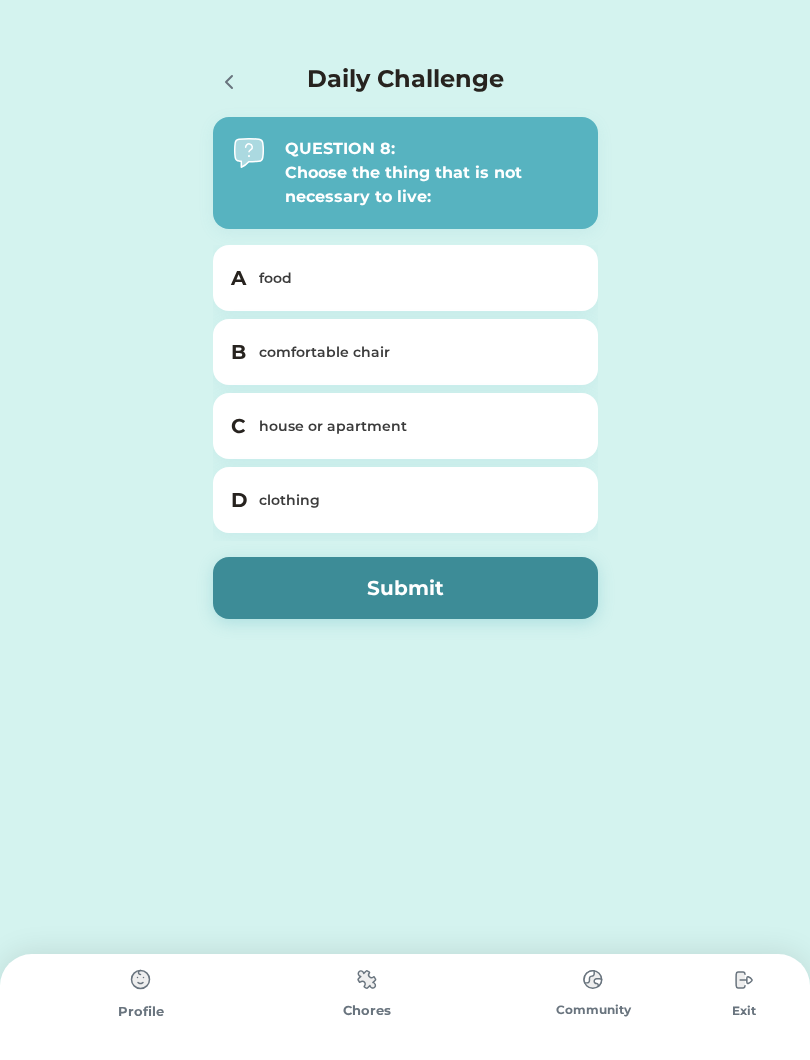 click on "clothing" at bounding box center (417, 500) 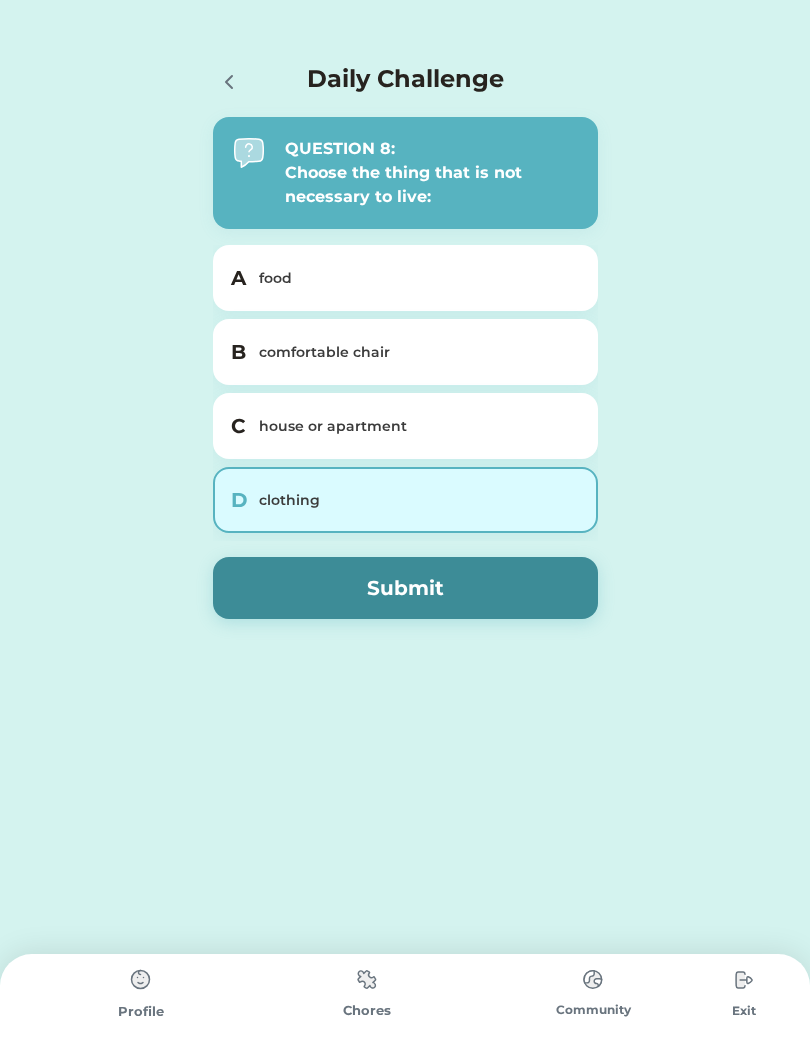 click on "Submit" at bounding box center [405, 588] 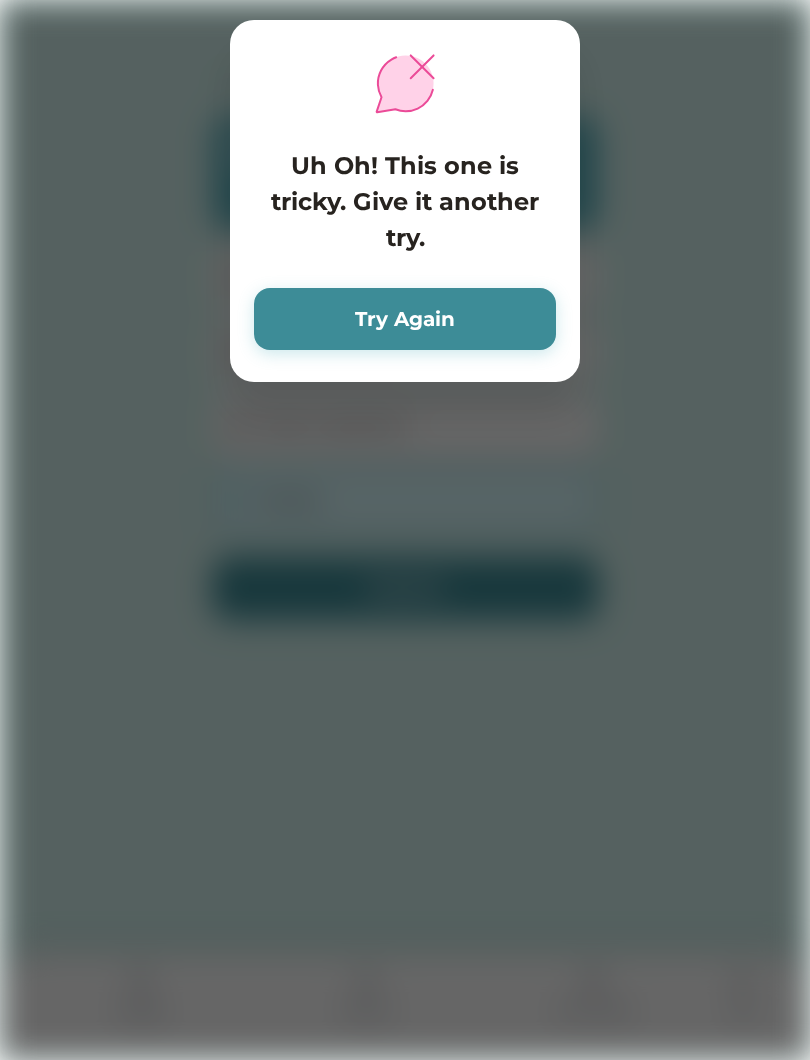 click on "Try Again" at bounding box center [405, 319] 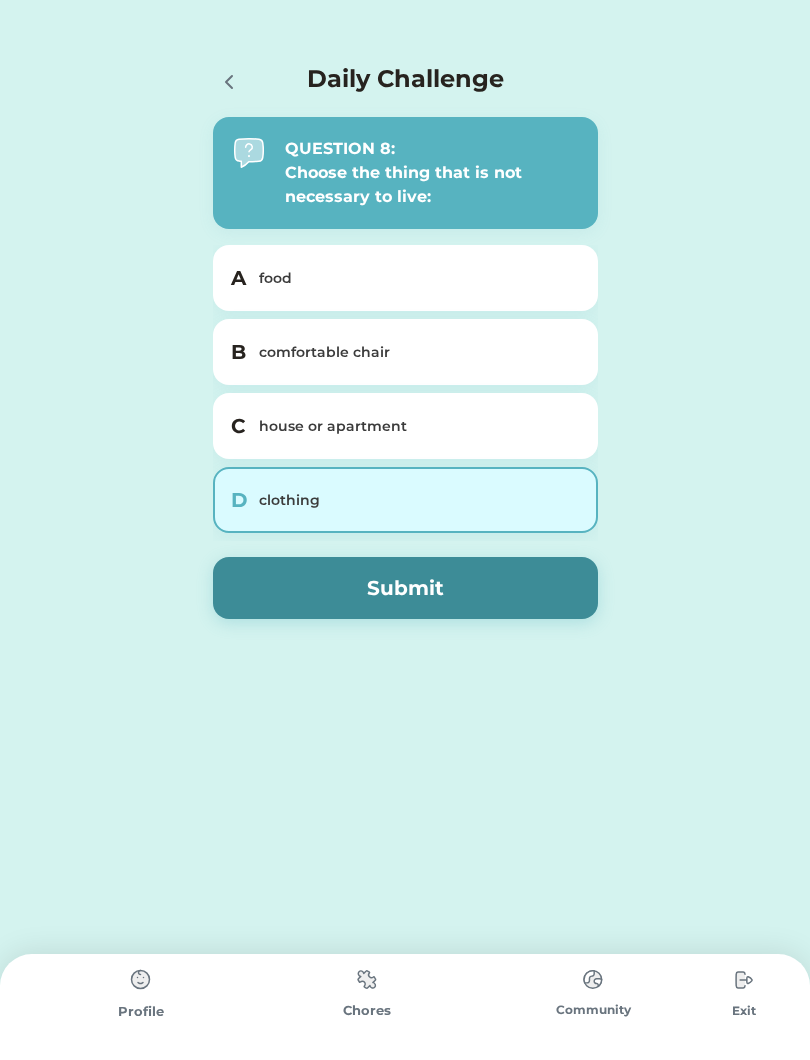 click on "house or apartment" at bounding box center (417, 426) 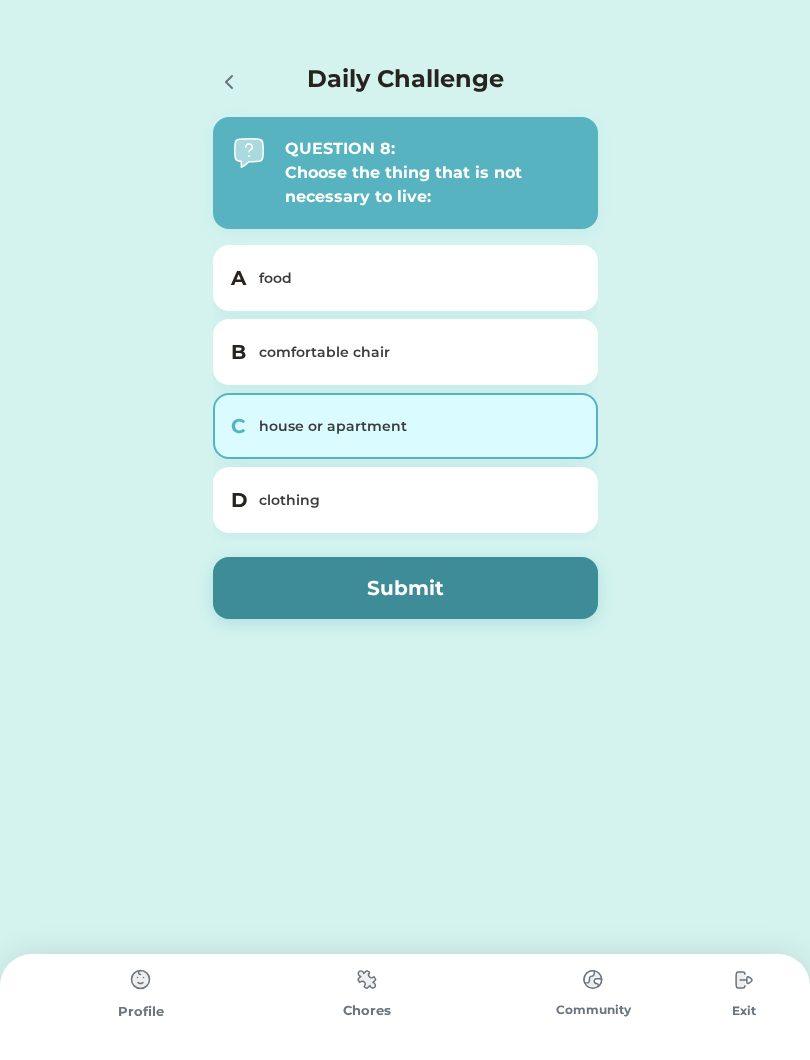 click on "Submit" at bounding box center [405, 588] 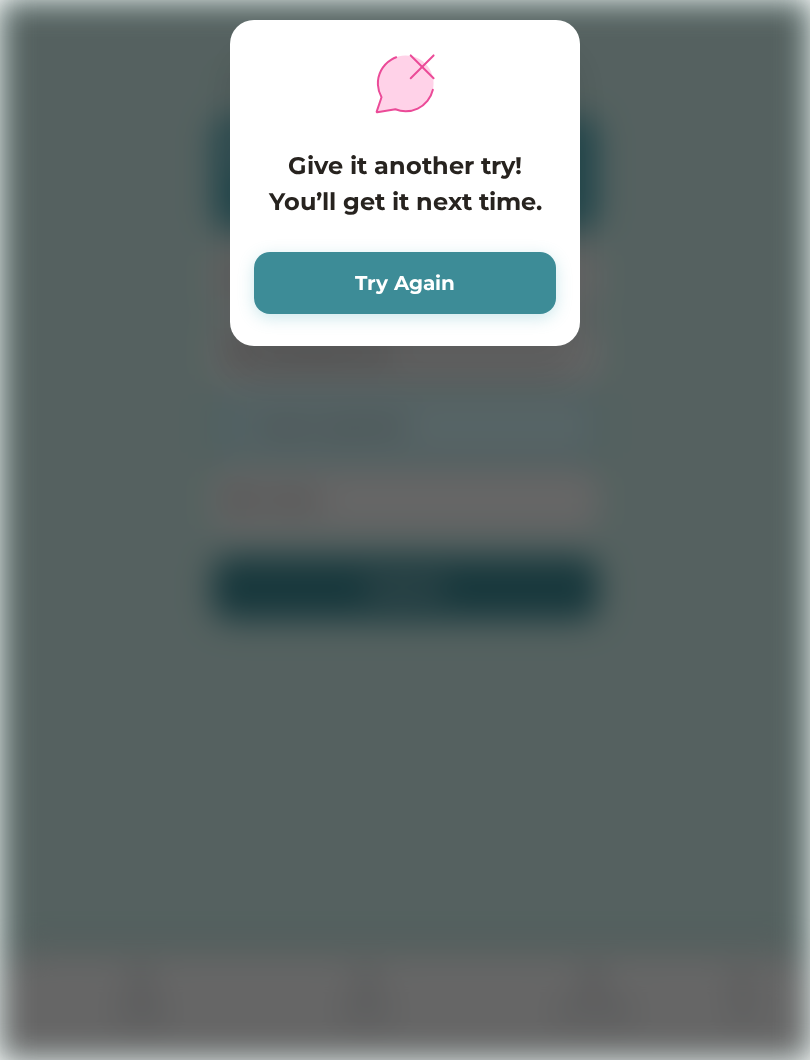 click on "Uh Oh! This one is tricky. Give it another try. Give it another try! You’ll get it next time. Try Again" at bounding box center [405, 183] 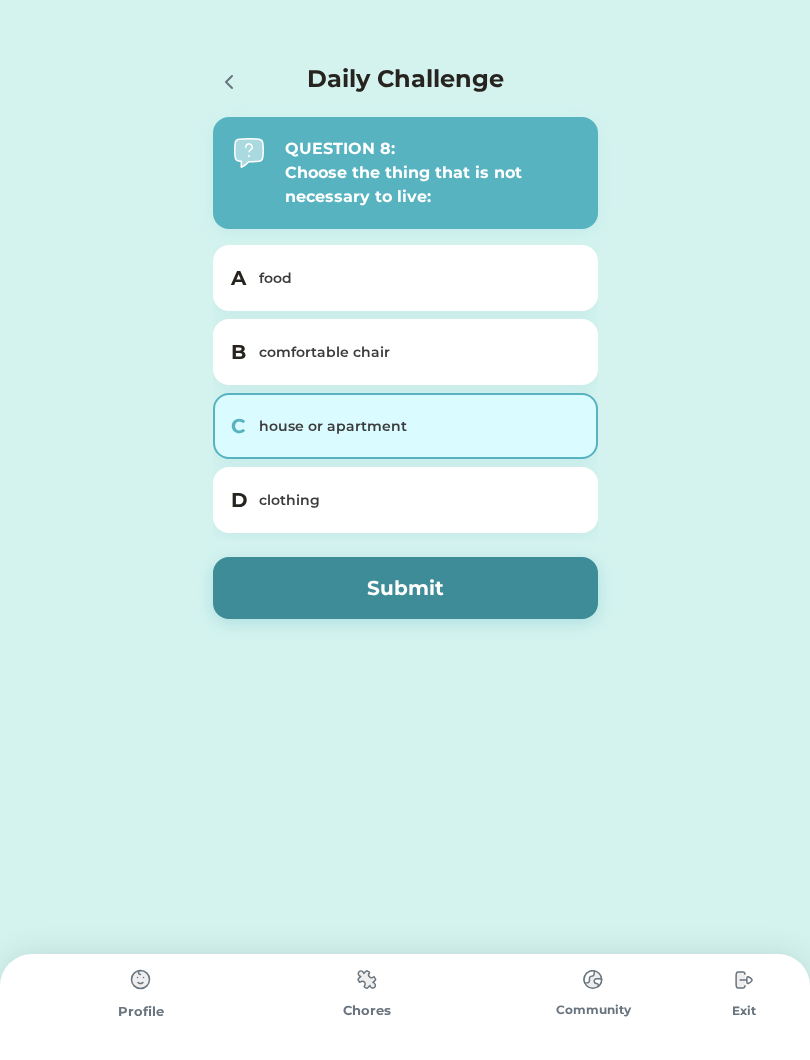 click on "food" at bounding box center [417, 278] 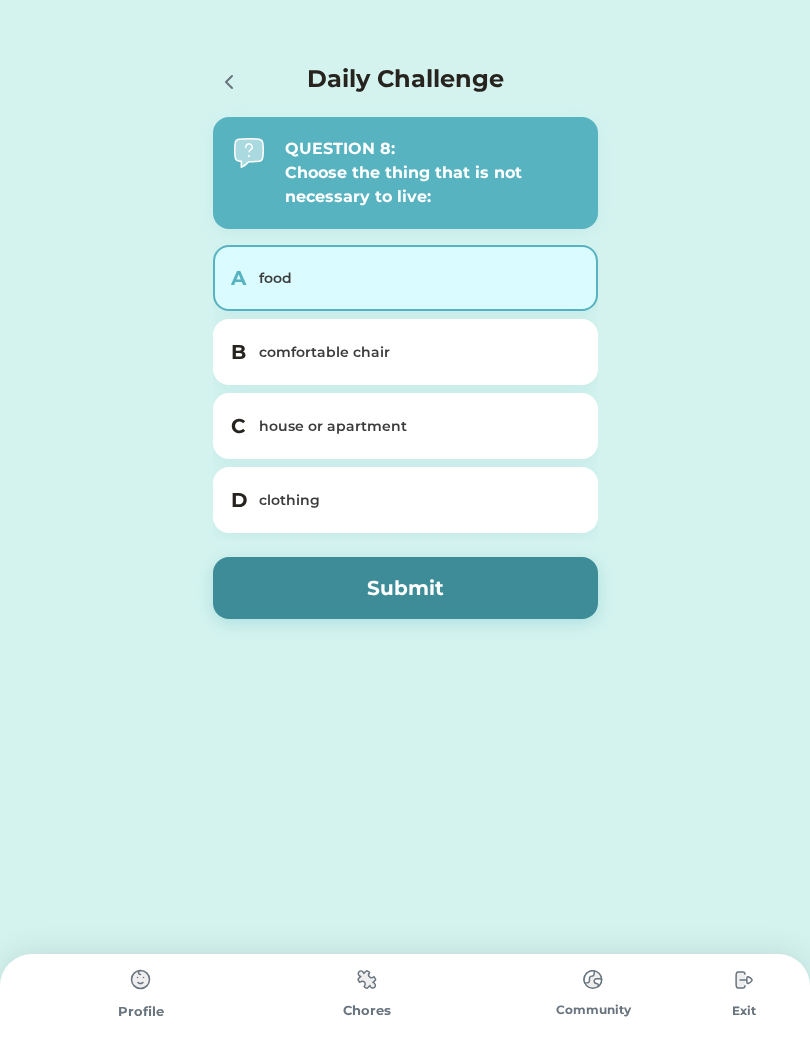 click on "Submit" at bounding box center (405, 588) 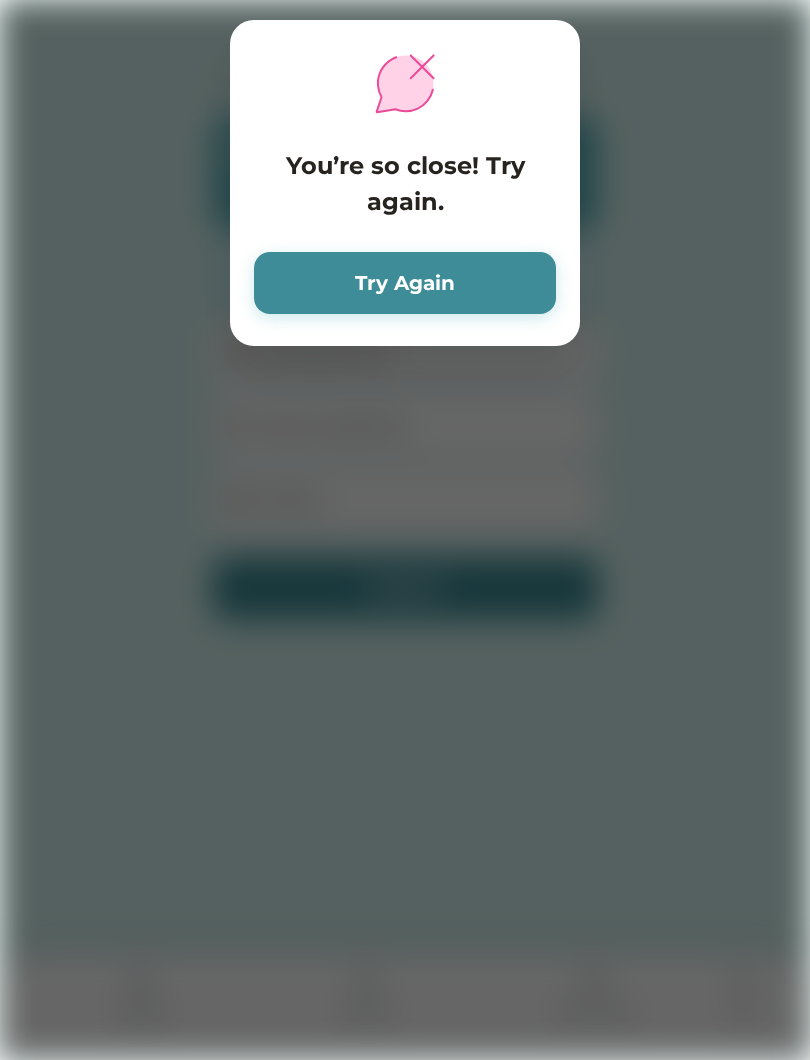 click on "Try Again" at bounding box center [405, 283] 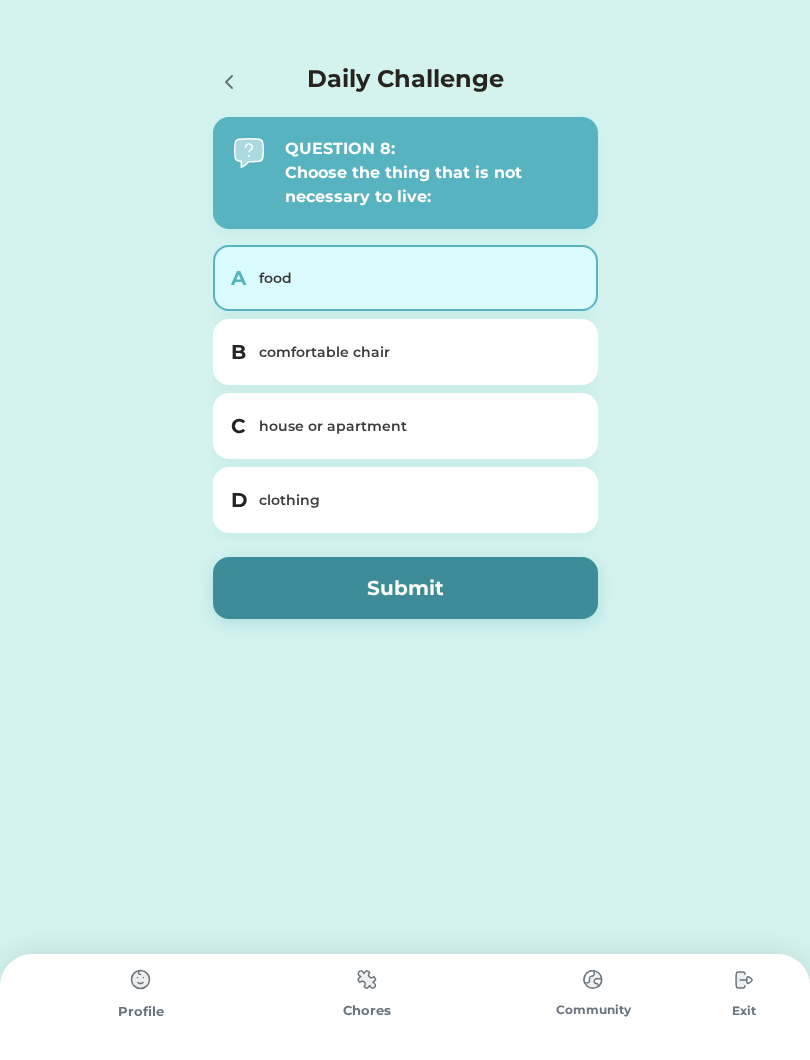 click on "C house or apartment" at bounding box center (405, 426) 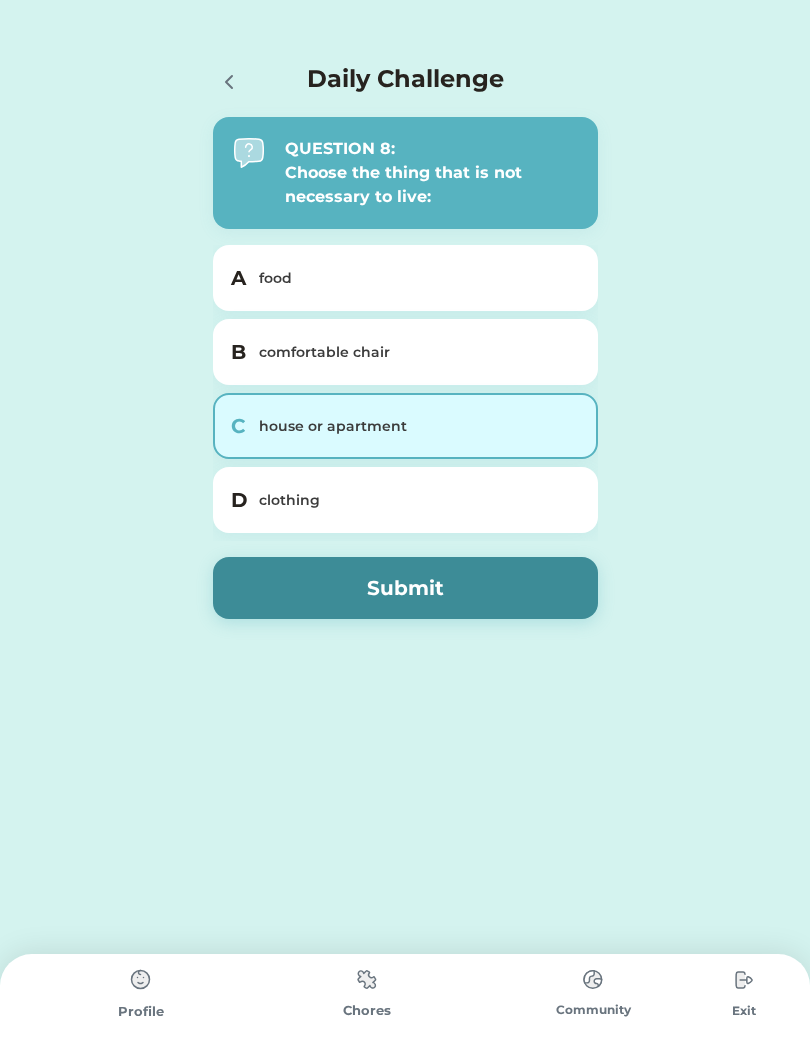 click on "Submit" at bounding box center (405, 588) 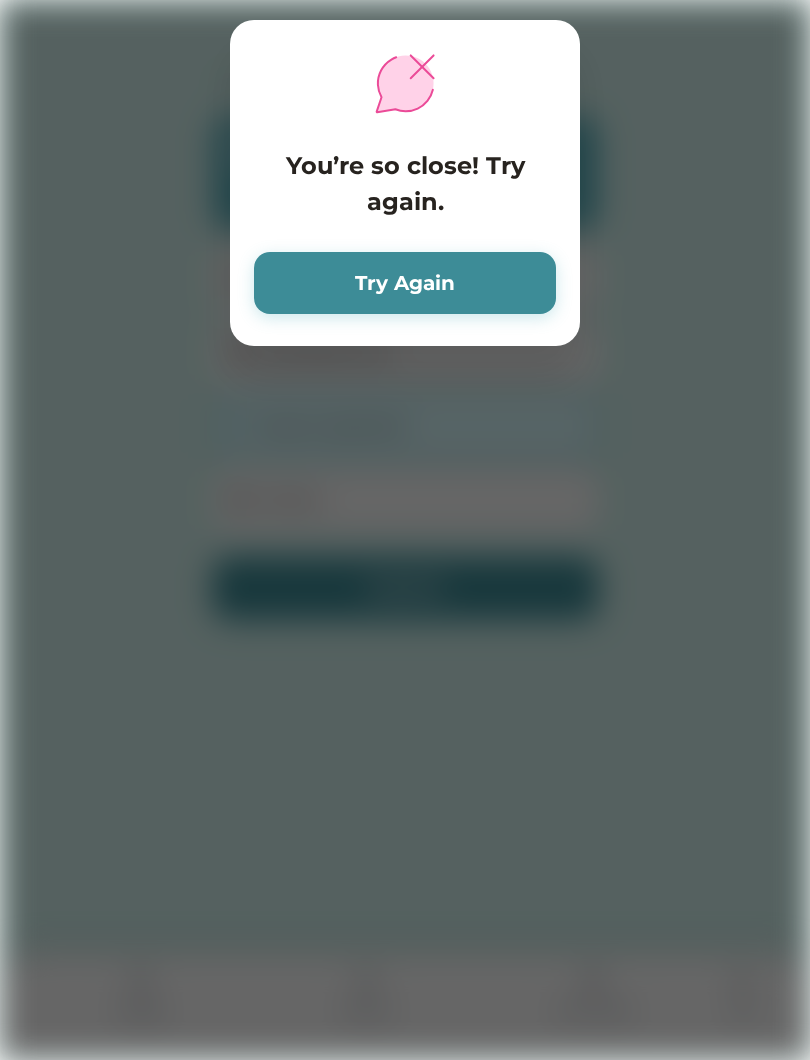 click on "Try Again" at bounding box center [405, 283] 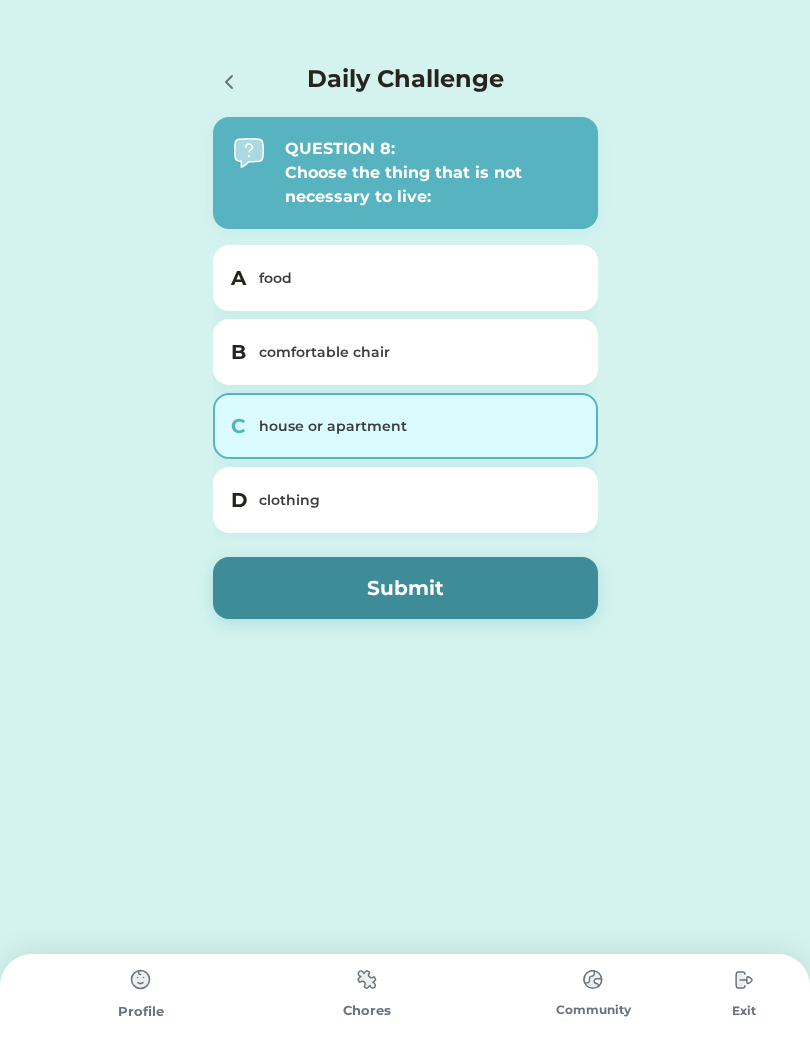 click on "D clothing" at bounding box center (405, 500) 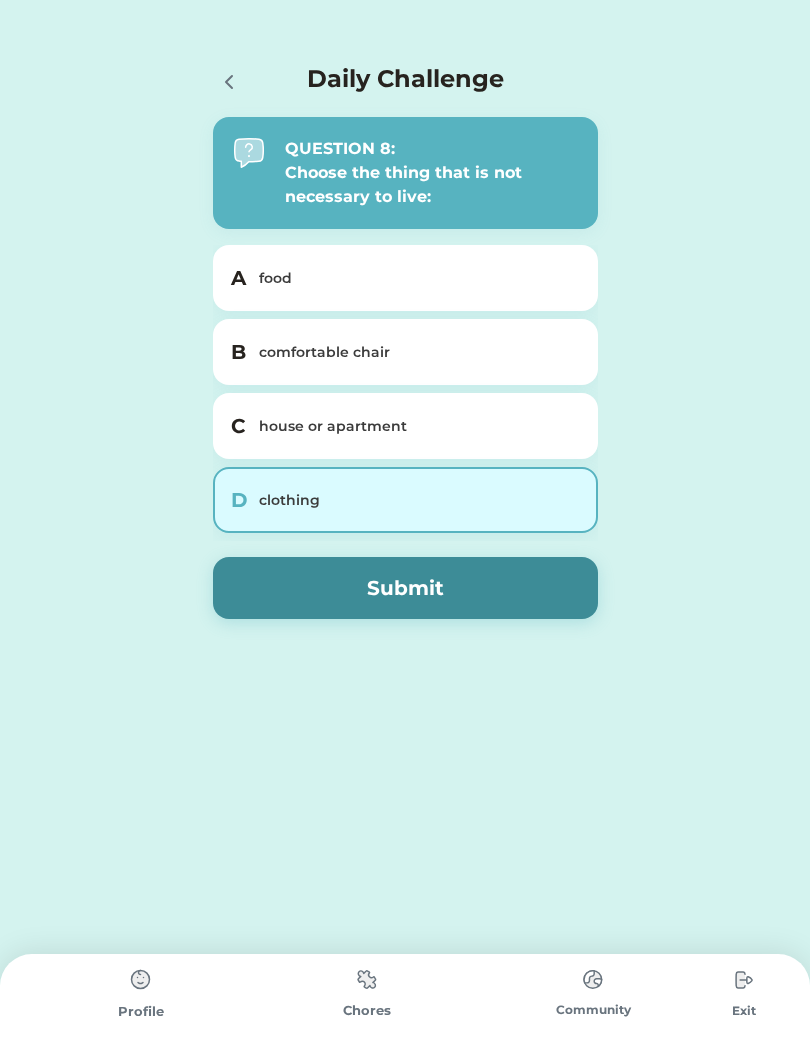 click on "Submit" at bounding box center (405, 588) 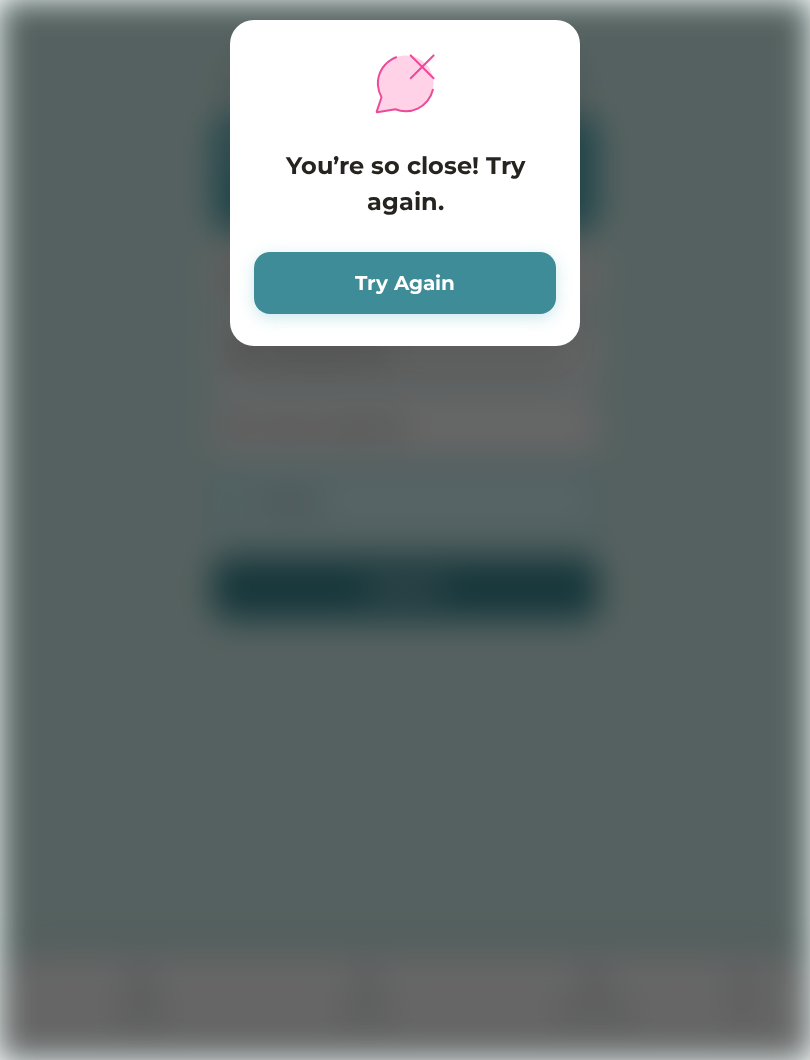 click on "Try Again" at bounding box center (405, 283) 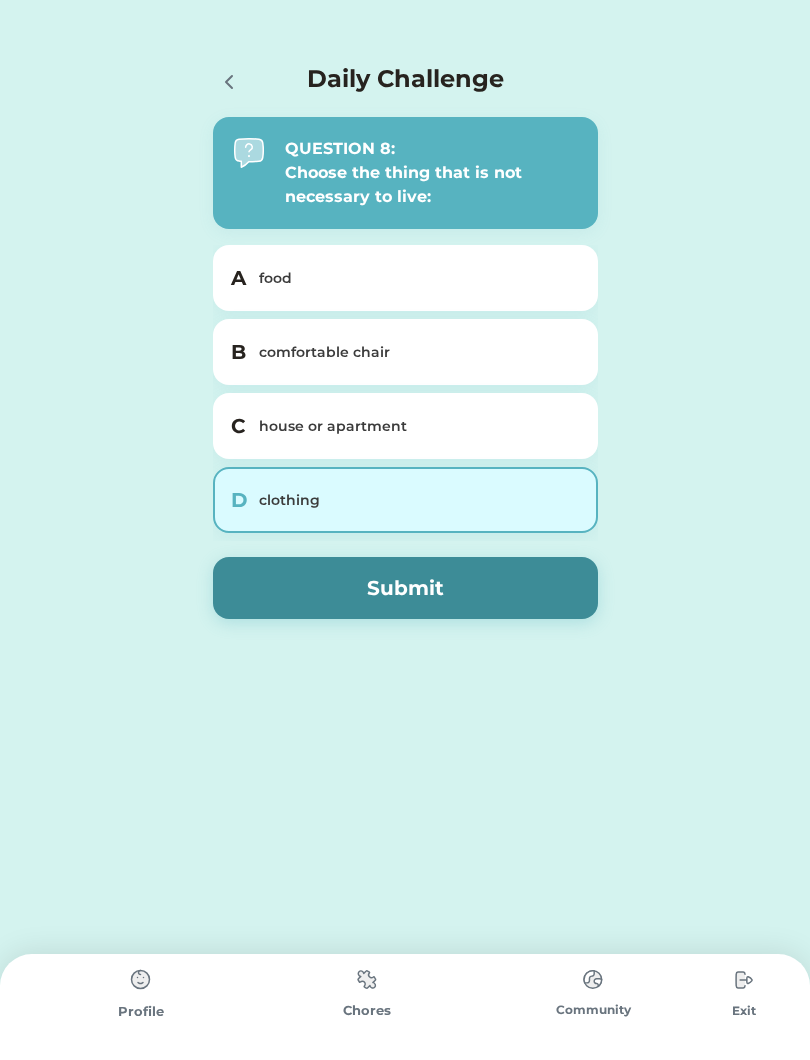click on "comfortable chair" at bounding box center [417, 352] 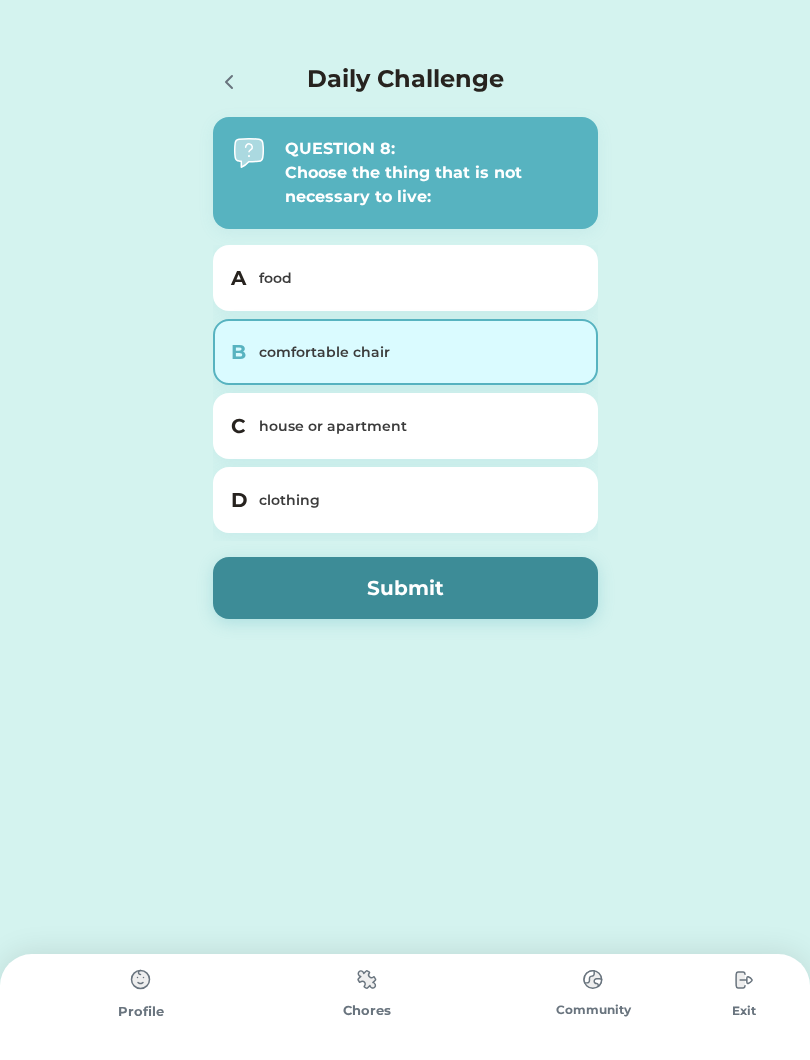 click on "Submit" at bounding box center [405, 588] 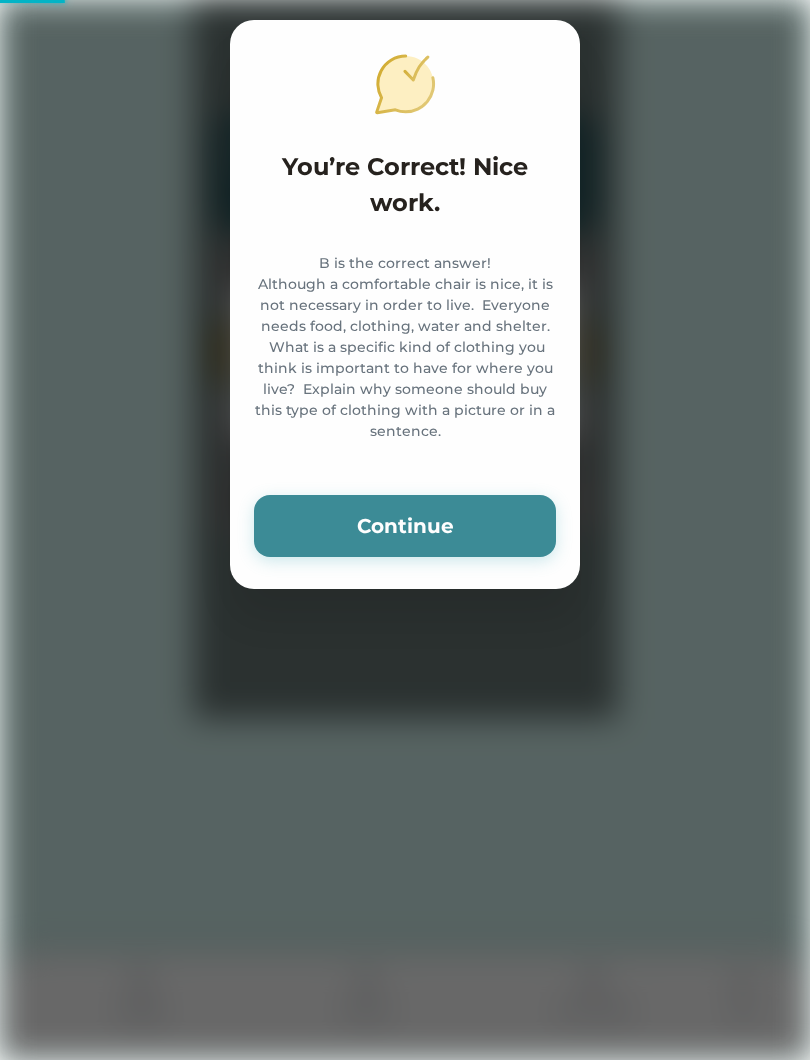 click on "Continue" at bounding box center (405, 526) 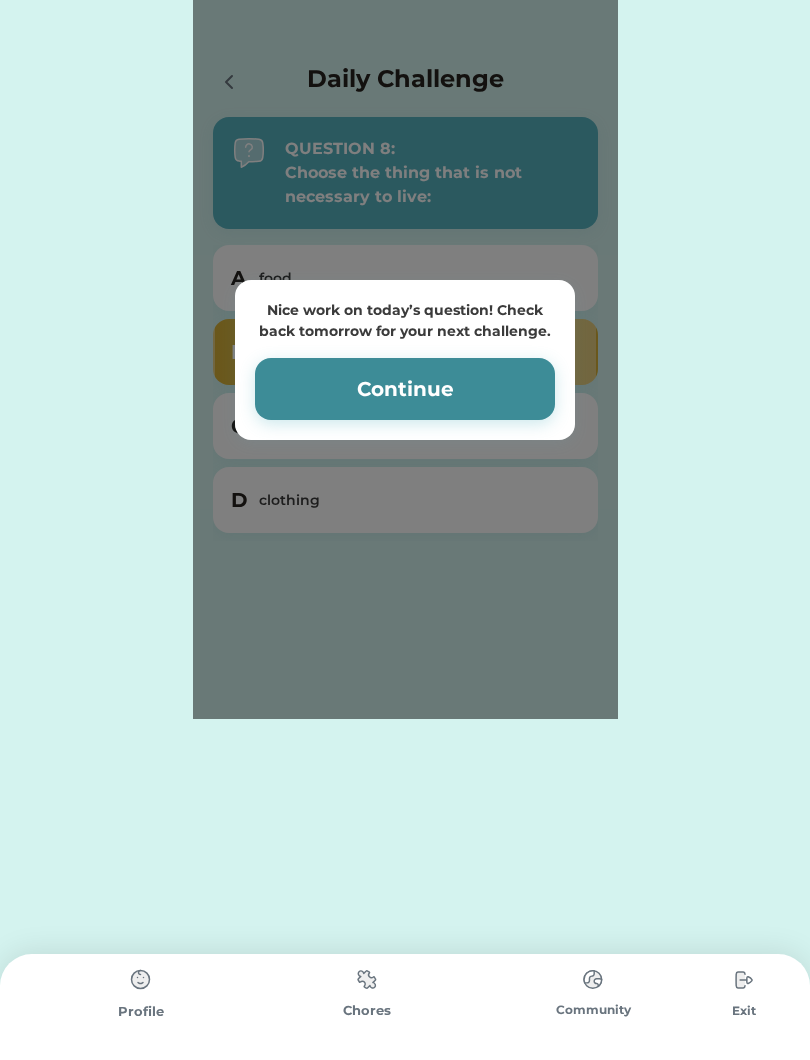 click on "Continue" at bounding box center (405, 389) 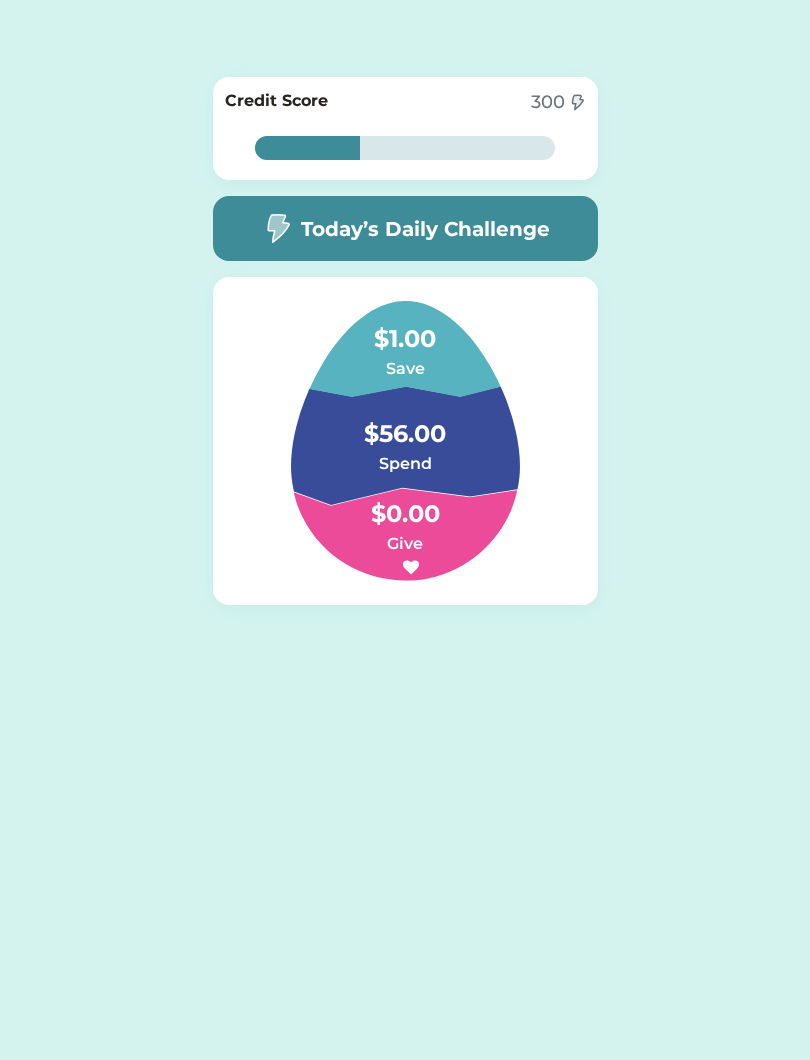 click on "$56.00" at bounding box center (405, 424) 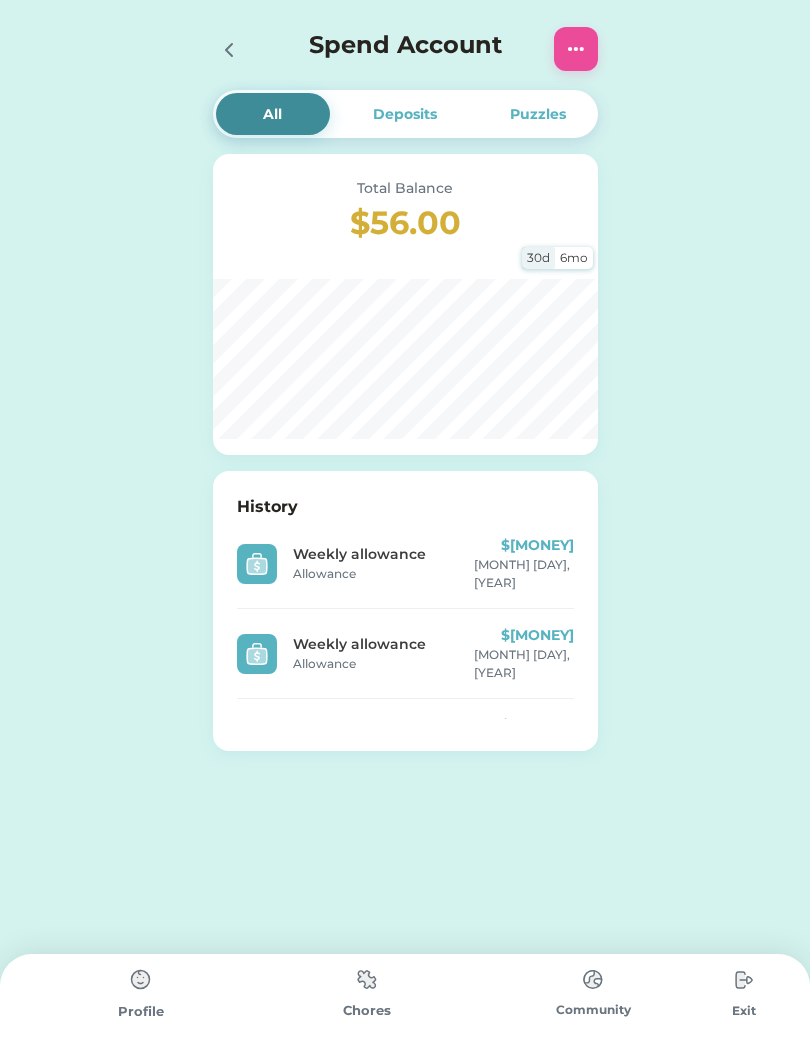 click at bounding box center [593, 979] 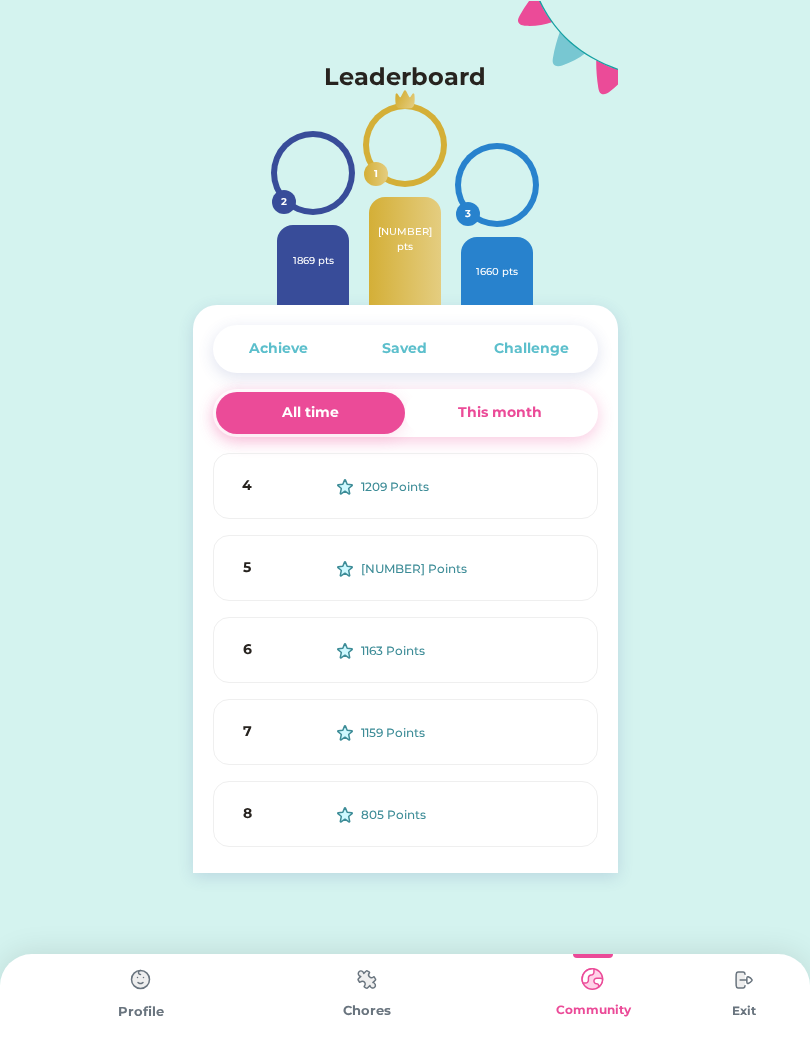 click on "Chores" at bounding box center (367, 1011) 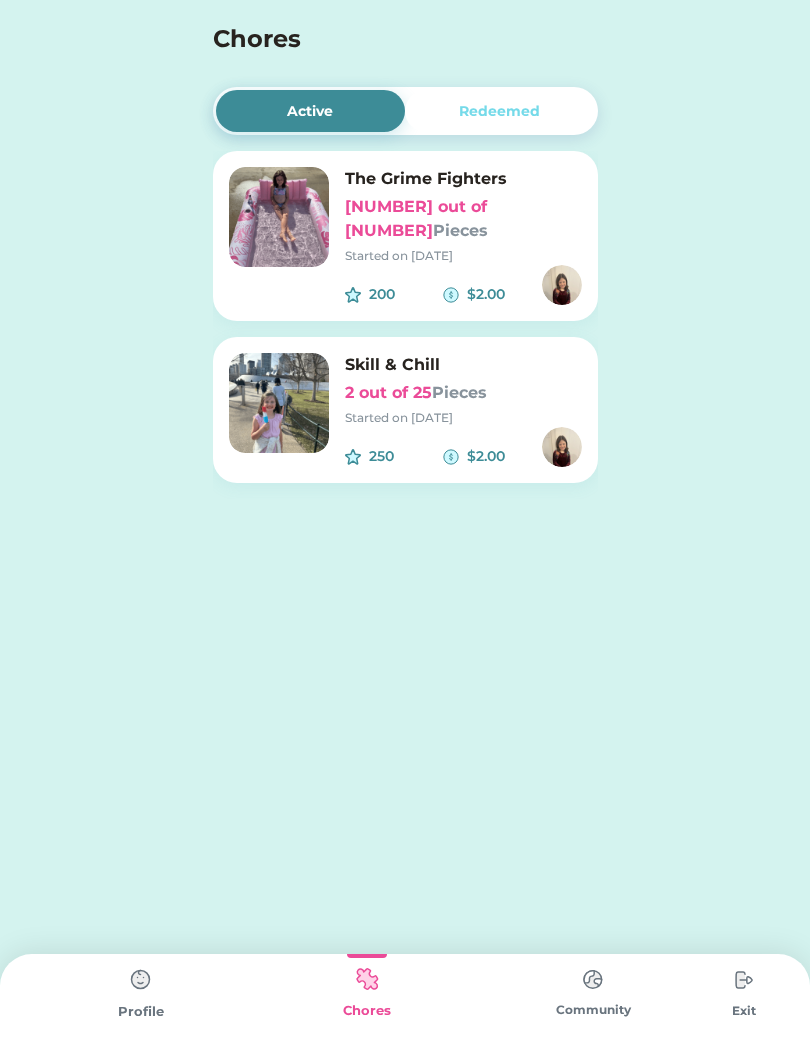 click at bounding box center (279, 217) 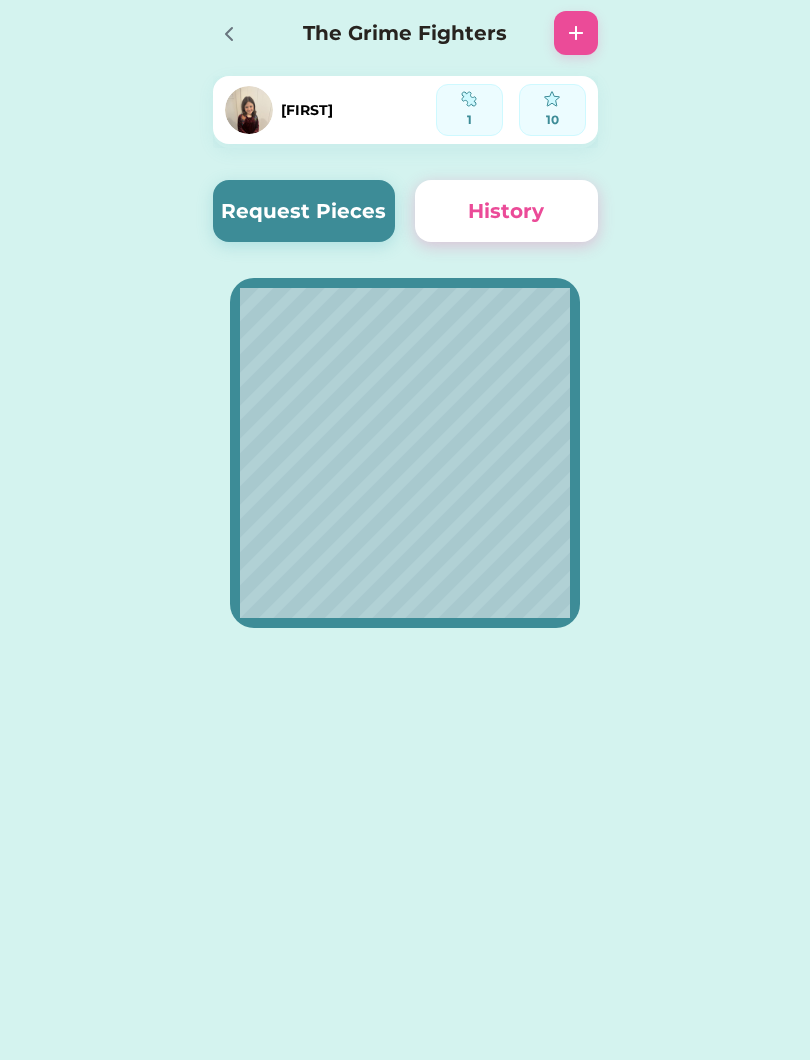 click on "Request Pieces" at bounding box center (304, 211) 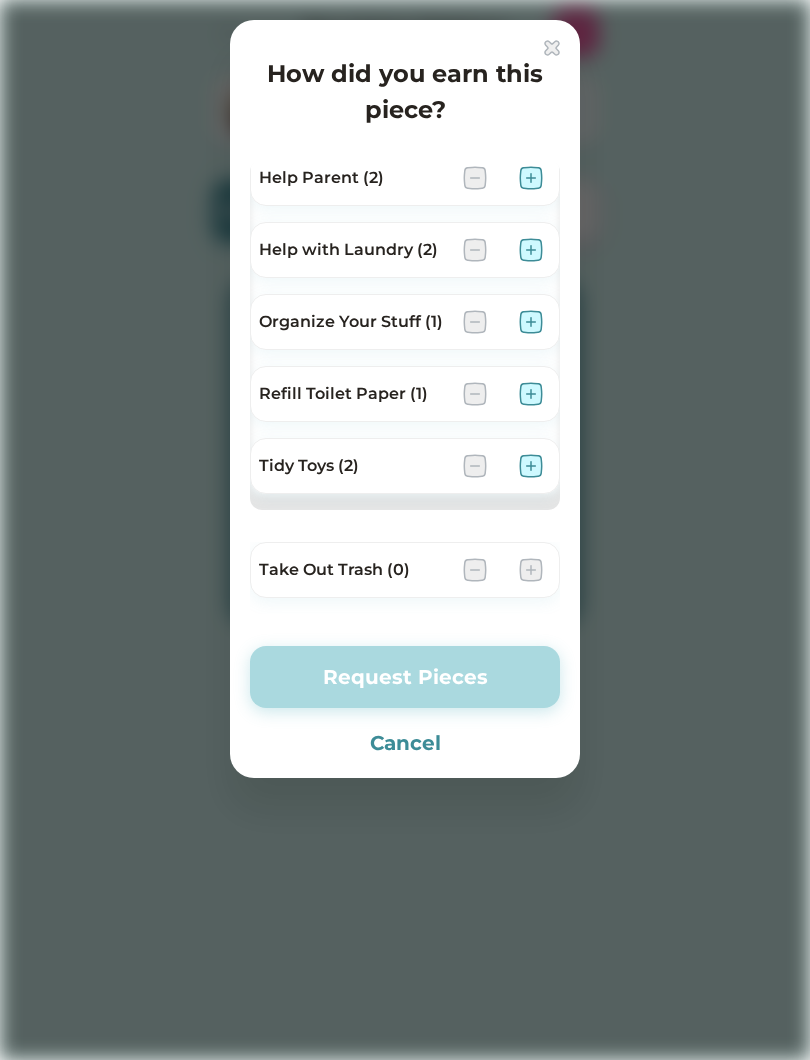 scroll, scrollTop: 298, scrollLeft: 0, axis: vertical 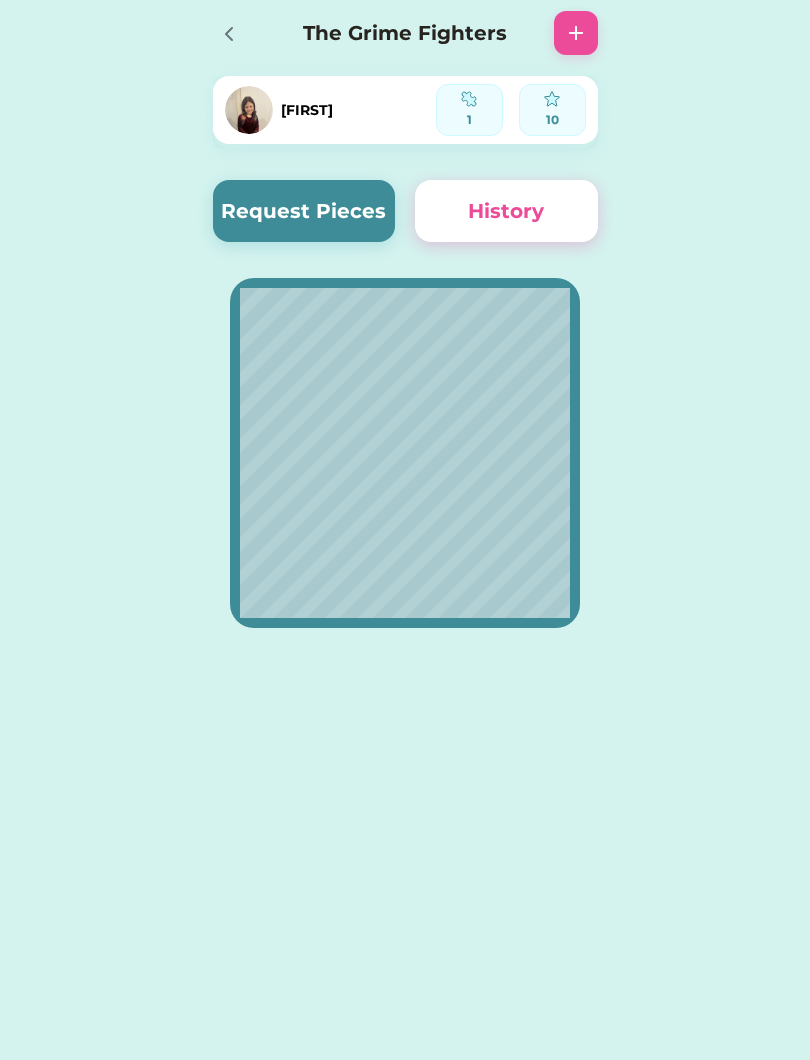 click 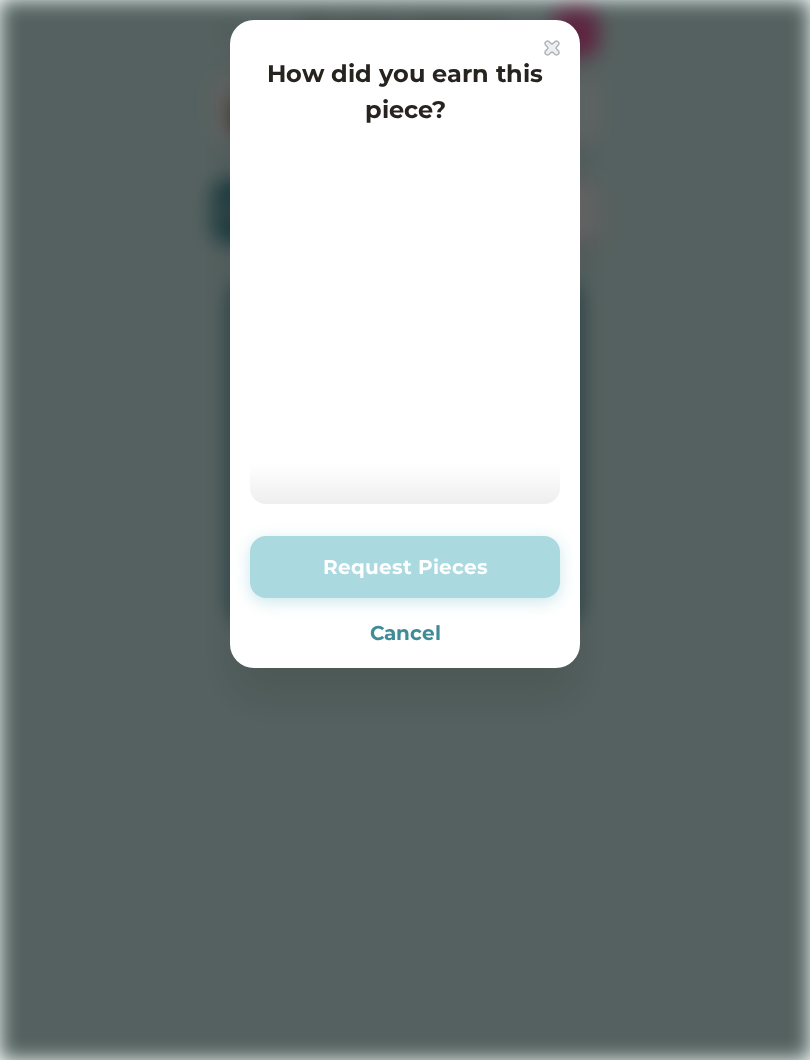 click at bounding box center (405, 332) 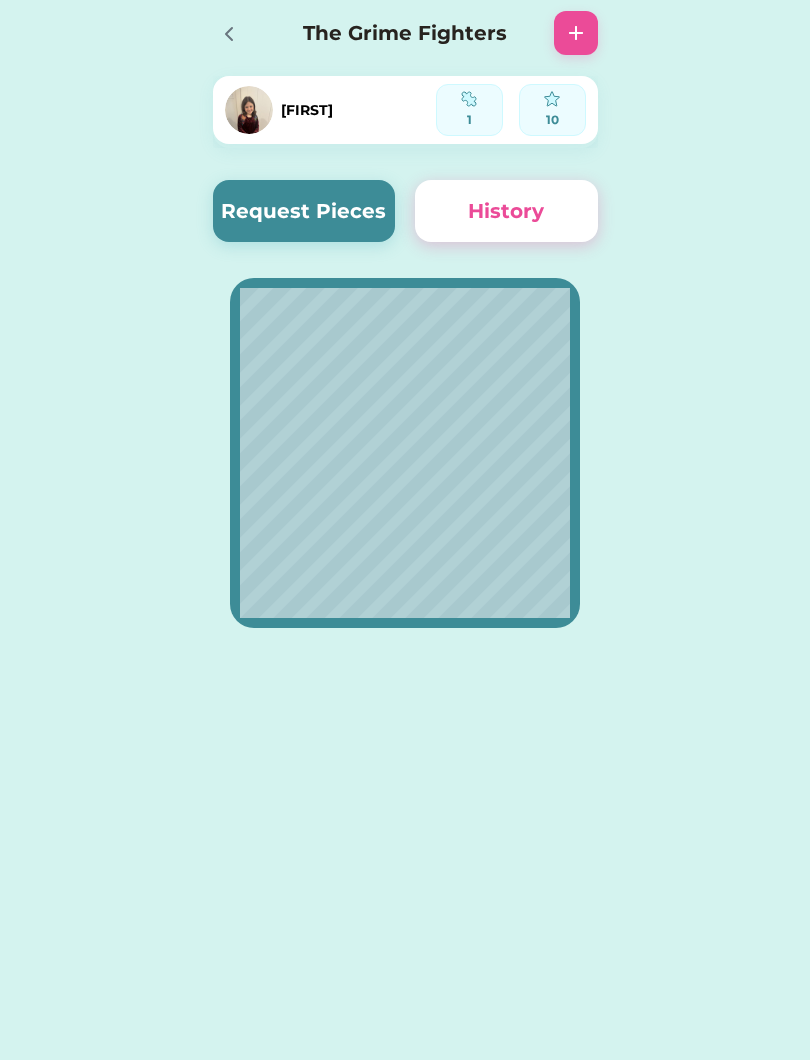 click at bounding box center (576, 33) 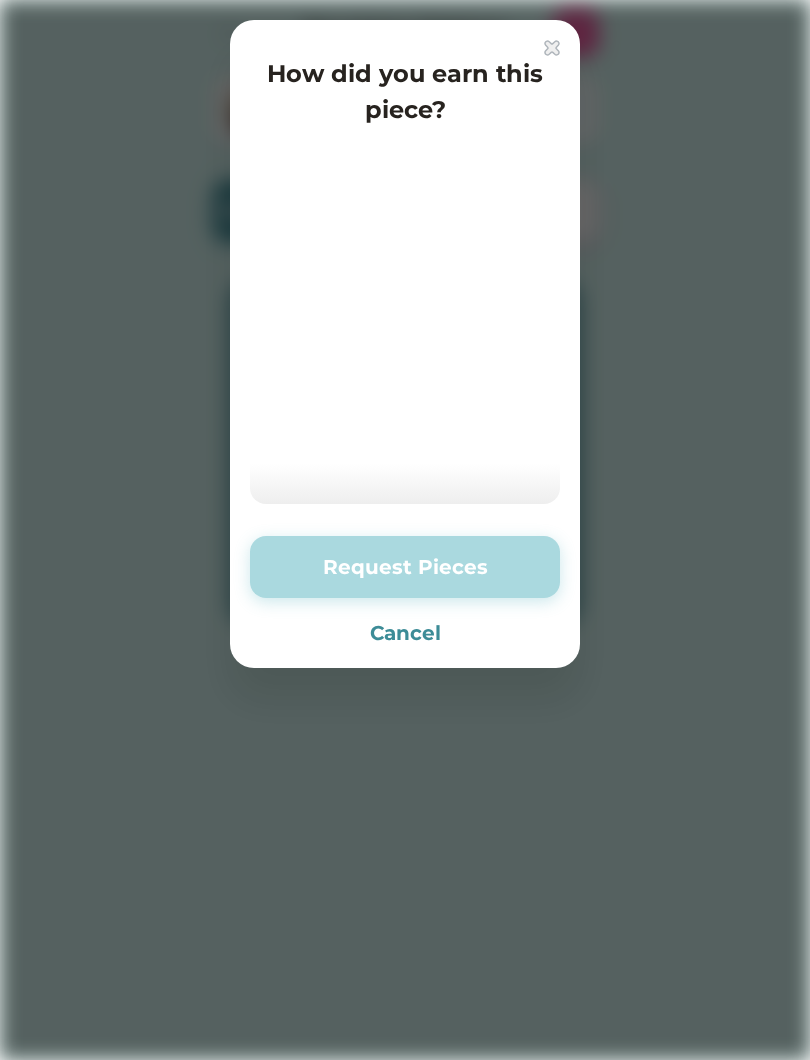 click at bounding box center [552, 48] 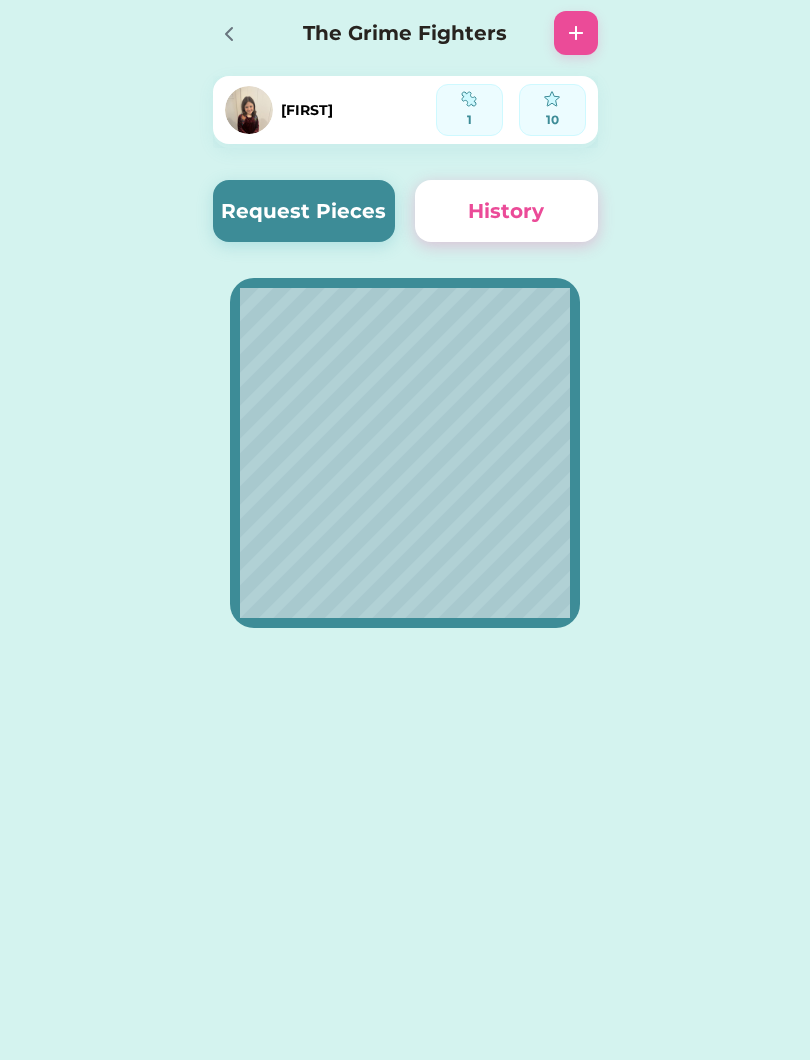 click at bounding box center [228, 33] 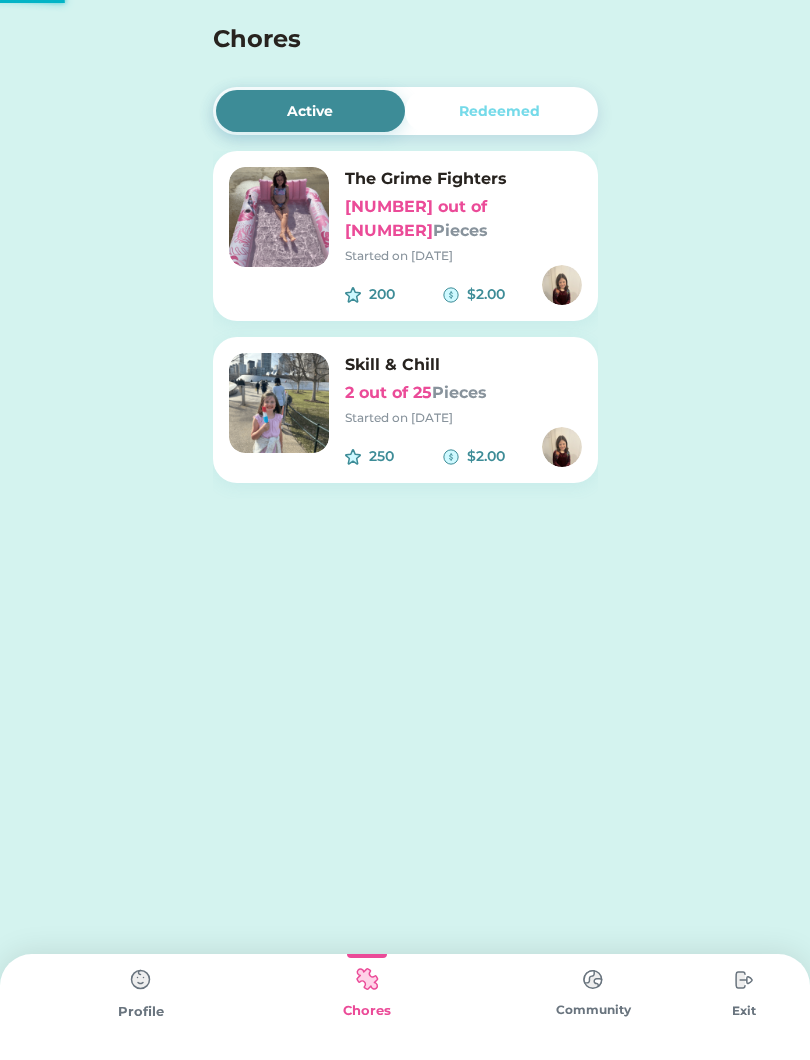 click on "Active Redeemed The Grime Fighters [NUMBER] out of [NUMBER]  Pieces  Started on [DATE] [NUMBER] $[MONEY] Skill & Chill [NUMBER] out of [NUMBER]  Pieces  Started on [DATE] [NUMBER] $[MONEY] Leaderboard [NUMBER] [FIRST] [NUMBER] pts [NUMBER] [FIRST]  [NUMBER] pts [NUMBER] [FIRST] [NUMBER] pts Achieve Saved Challenge All time This month [NUMBER] [FIRST] [NUMBER] Points [NUMBER] [FIRST] [NUMBER] Points [NUMBER] [TITLE] [NUMBER] Points [NUMBER] [FIRST] [NUMBER] Points [NUMBER] [FIRST]  [NUMBER] Points [NUMBER] [FIRST] [NUMBER] Points [NUMBER] [FIRST] [NUMBER] Points [NUMBER] [FIRST] [NUMBER] Points
[FIRST] [NUMBER] [NUMBER] Request Pieces History
The Grime Fighters
Continue
Daily Challenge A food B C D clothing" 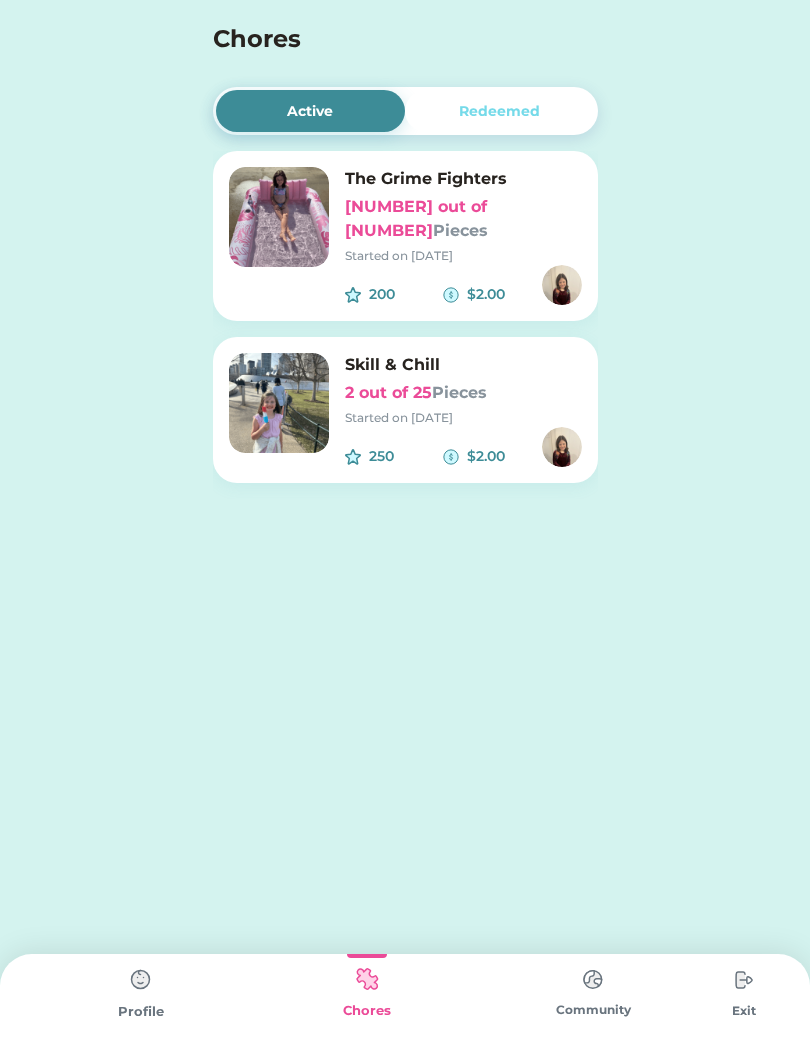 click on "Redeemed" at bounding box center (500, 111) 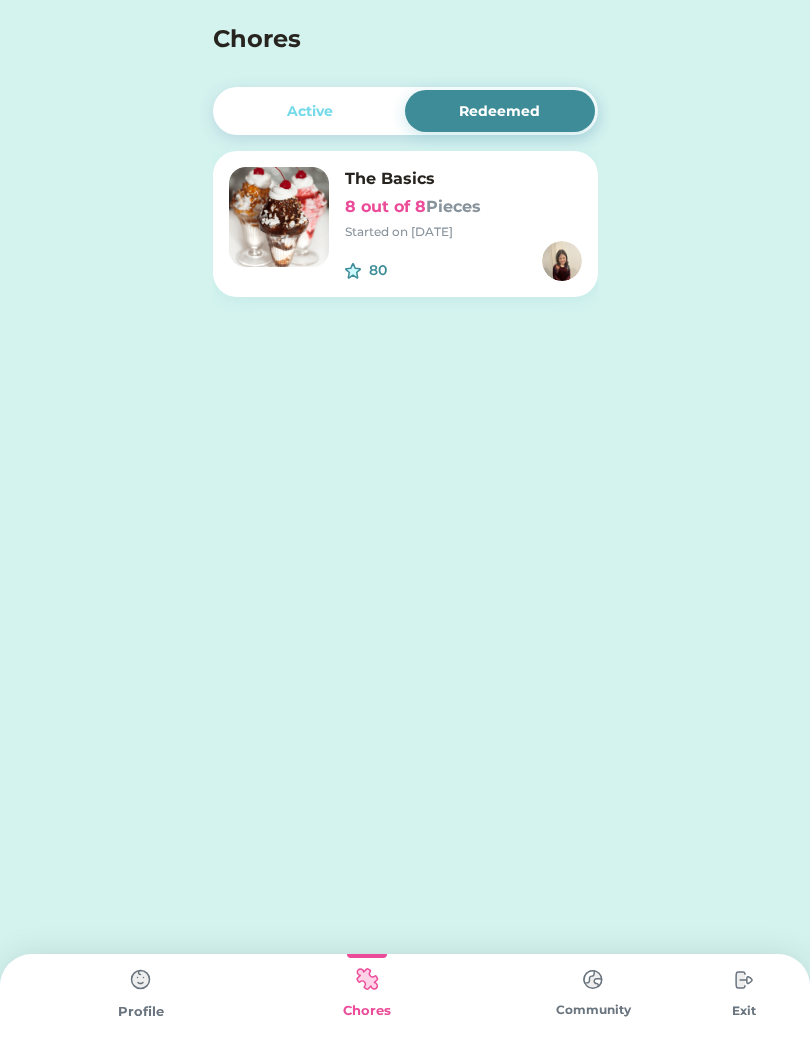 click on "[NUMBER] $" at bounding box center [463, 261] 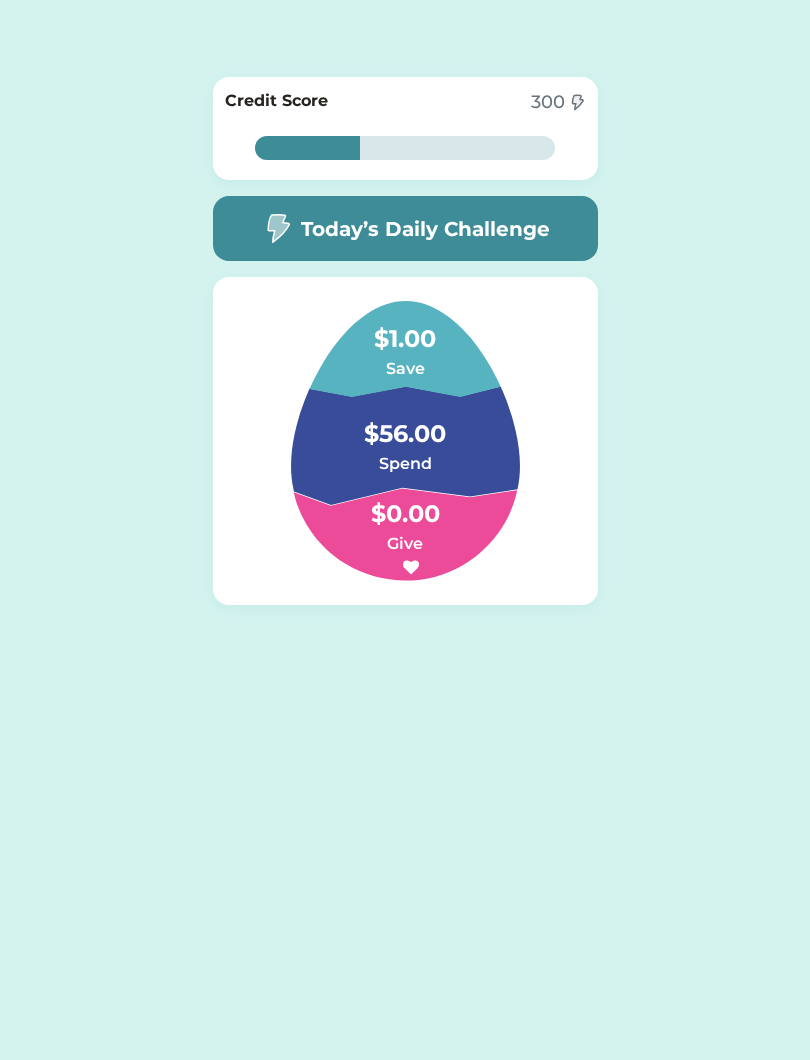 click on "Active Redeemed The Grime Fighters [NUMBER] out of [NUMBER]  Pieces  Started on [DATE] [NUMBER] $[MONEY] Skill & Chill [NUMBER] out of [NUMBER]  Pieces  Started on [DATE] [NUMBER] $[MONEY] The Basics [NUMBER] out of [NUMBER]  Pieces  Started on [DATE] [NUMBER] $ Leaderboard [NUMBER] [FIRST] [NUMBER] pts [NUMBER] [FIRST]  [NUMBER] pts [NUMBER] [FIRST] [NUMBER] pts Achieve Saved Challenge All time This month [NUMBER] [FIRST] [NUMBER] Points [NUMBER] [FIRST] [NUMBER] Points [NUMBER] [TITLE] [NUMBER] Points [NUMBER] [FIRST] [NUMBER] Points [NUMBER] [FIRST]  [NUMBER] Points [NUMBER] [FIRST] [NUMBER] Points [NUMBER] [FIRST] [NUMBER] Points [NUMBER] [FIRST] [NUMBER] Points
[FIRST] [NUMBER] [NUMBER] Request Pieces History
The Grime Fighters
Continue" at bounding box center (405, 530) 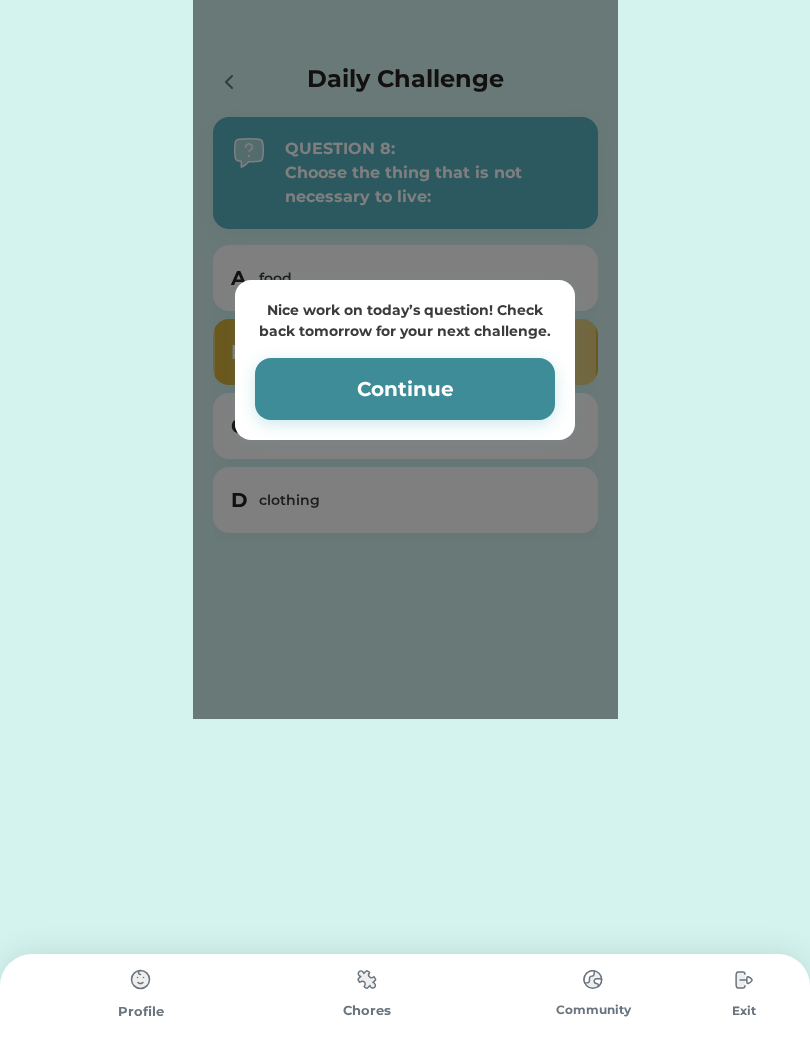 click on "Nice work on today’s question! Check back tomorrow for your next challenge. Continue" 